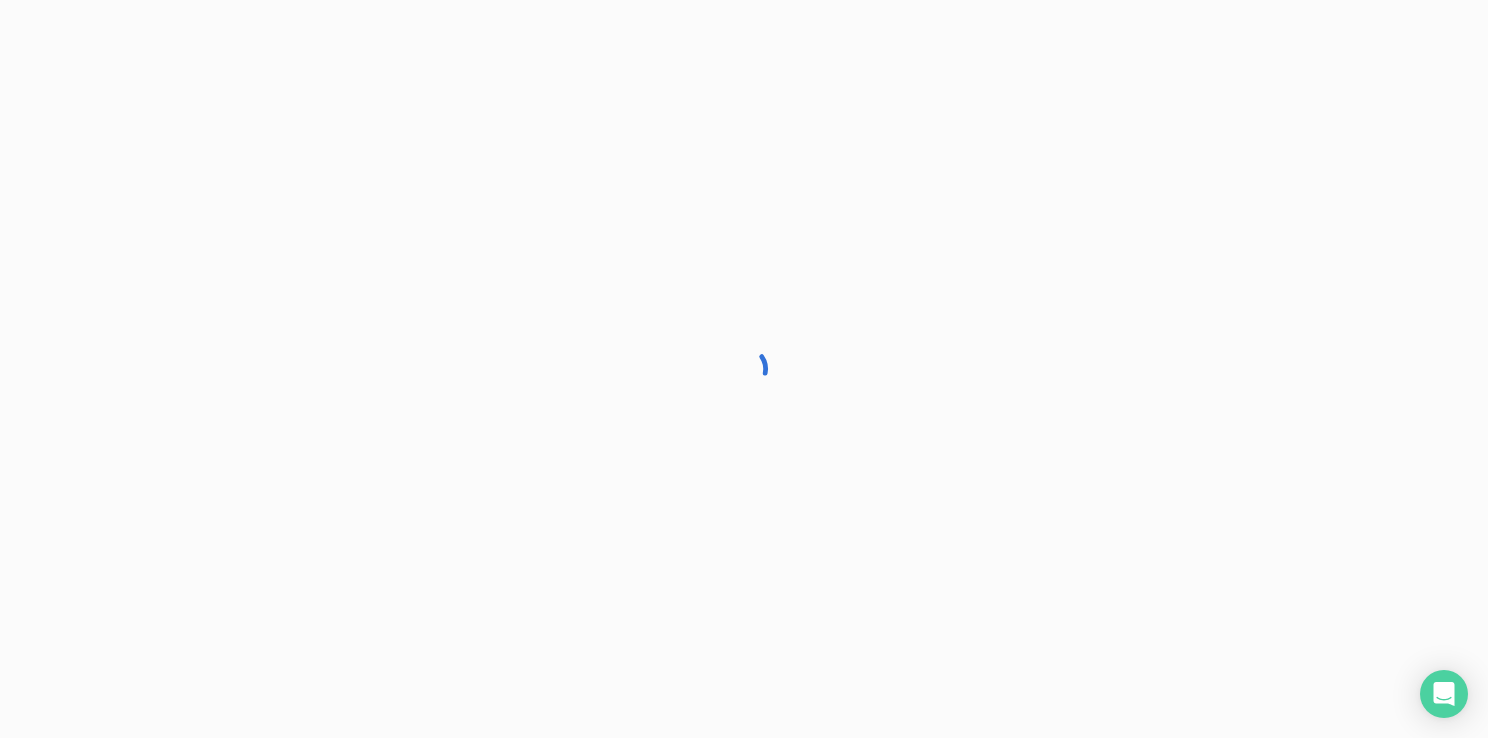 scroll, scrollTop: 0, scrollLeft: 0, axis: both 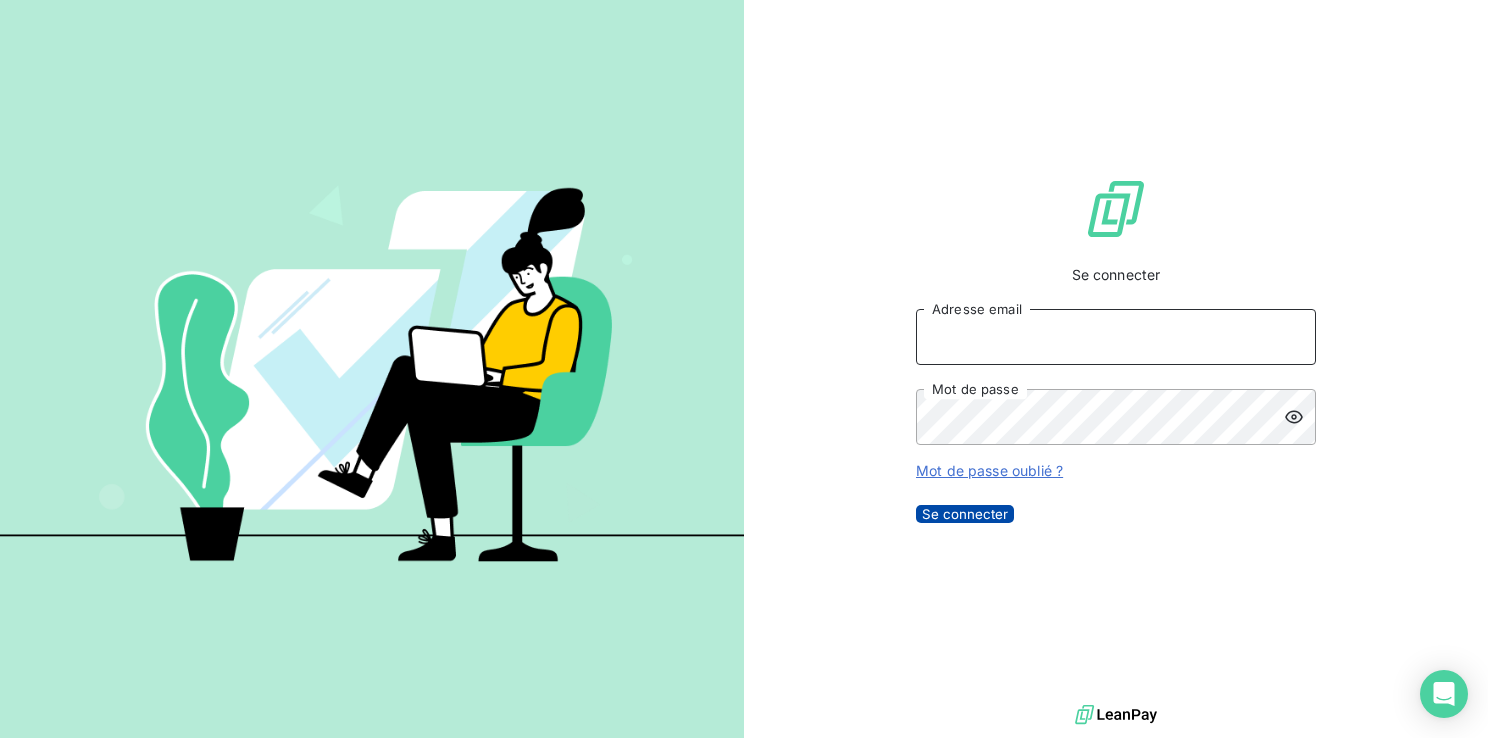 type on "[NAME]@[DOMAIN].[TLD]" 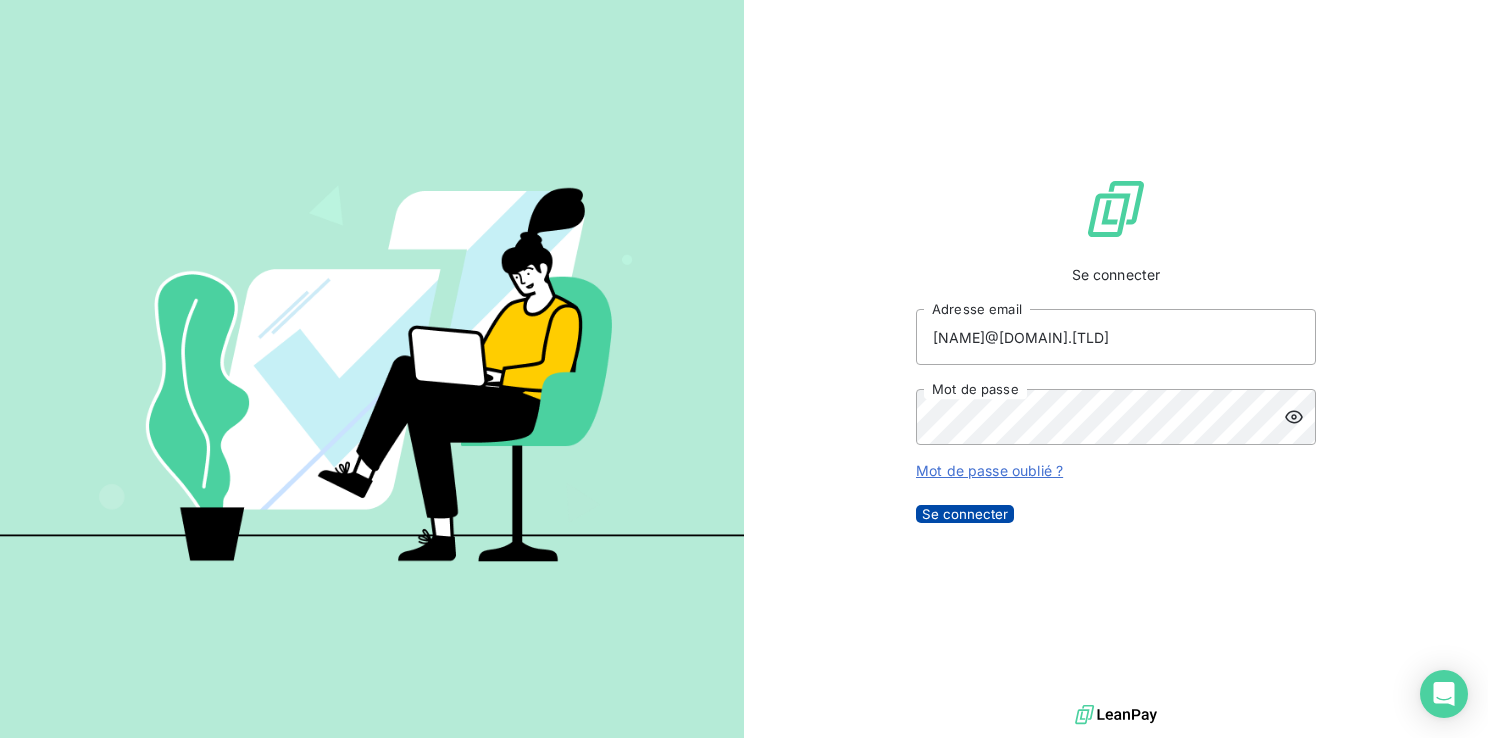 click on "Se connecter" at bounding box center [965, 514] 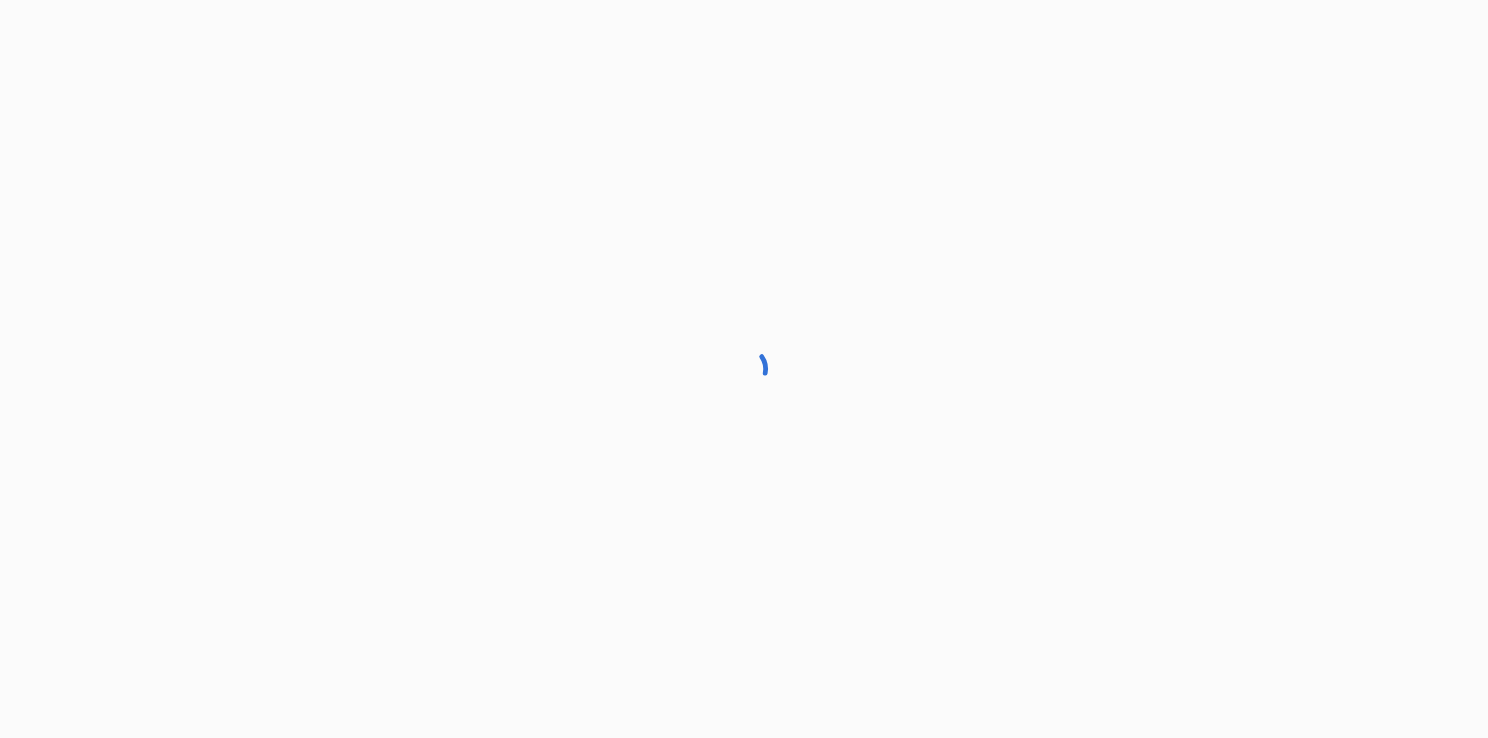scroll, scrollTop: 0, scrollLeft: 0, axis: both 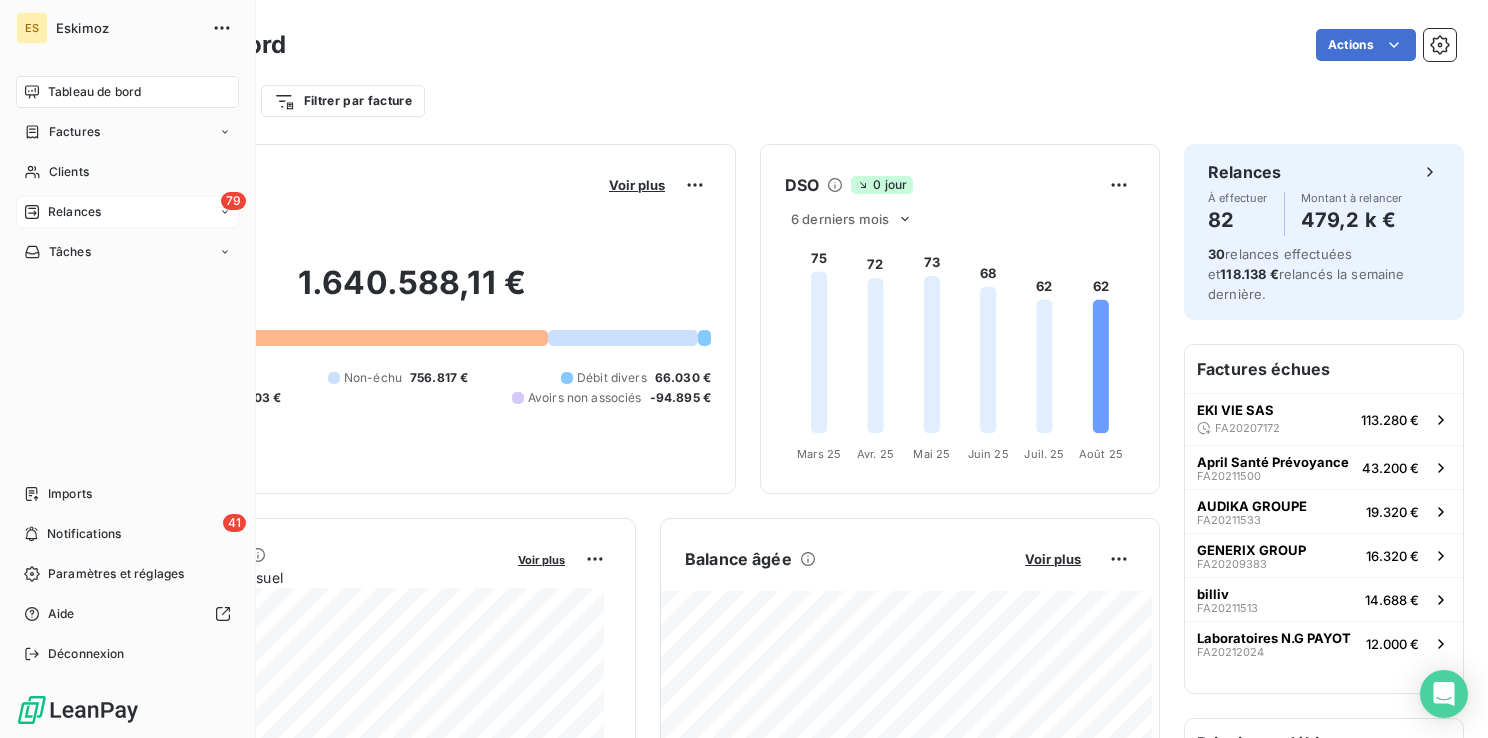 click on "Relances" at bounding box center [74, 212] 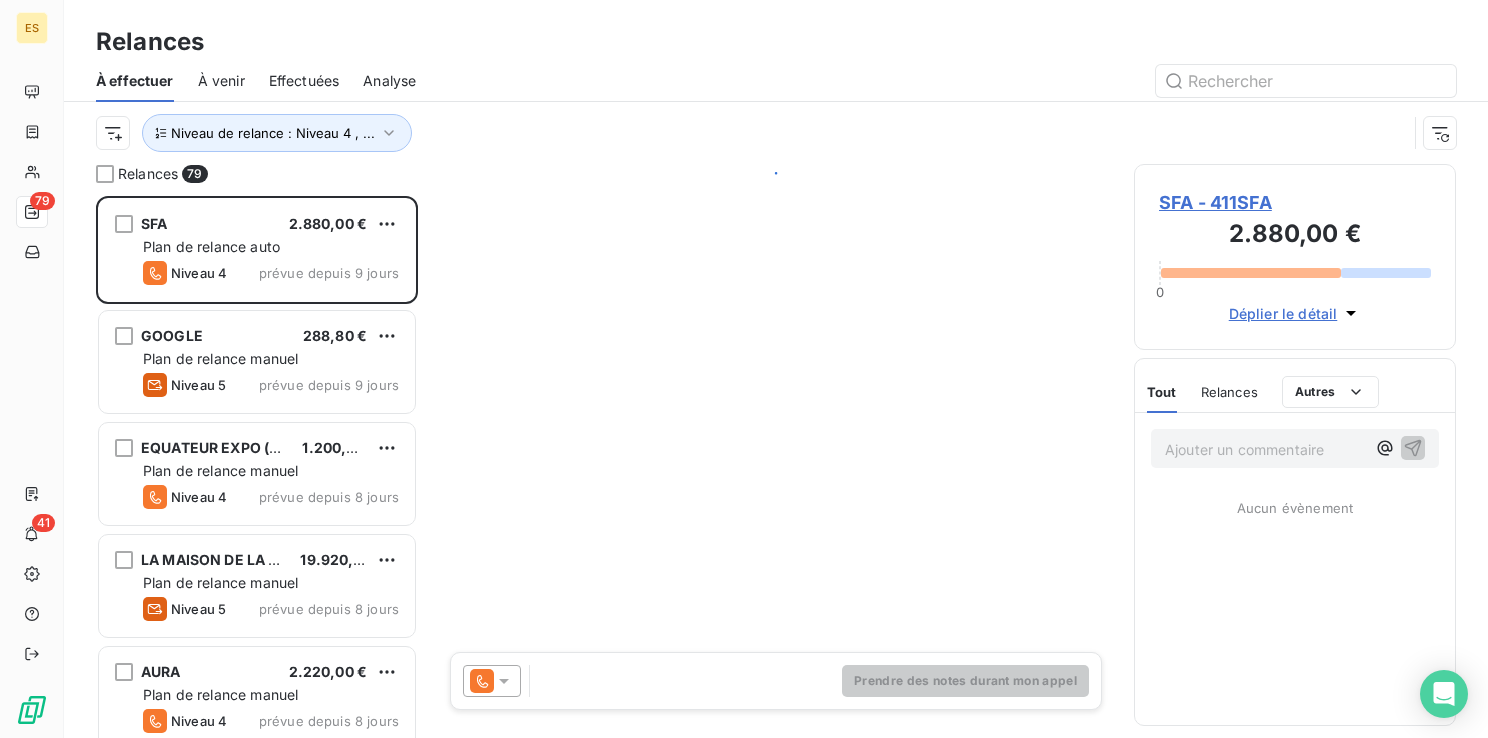 scroll, scrollTop: 16, scrollLeft: 16, axis: both 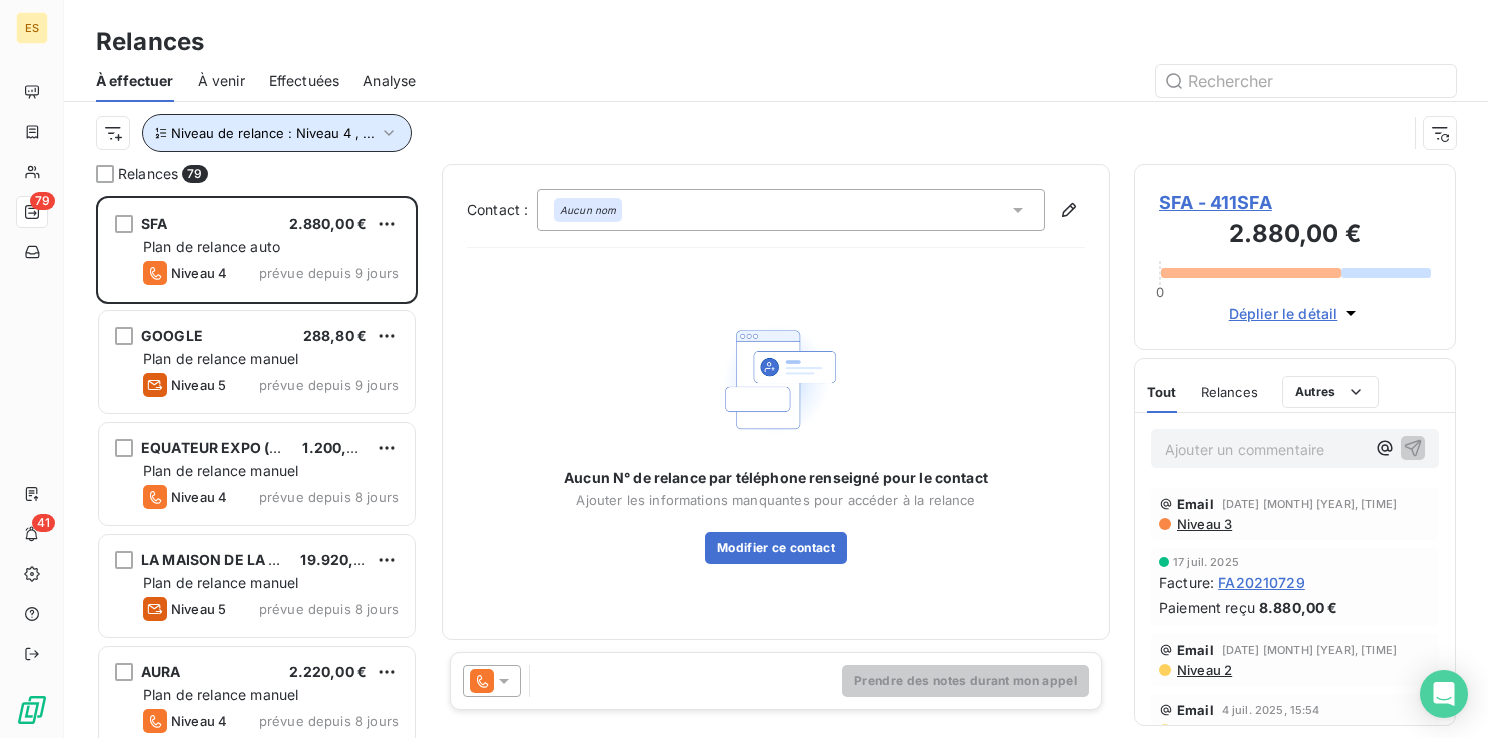 click 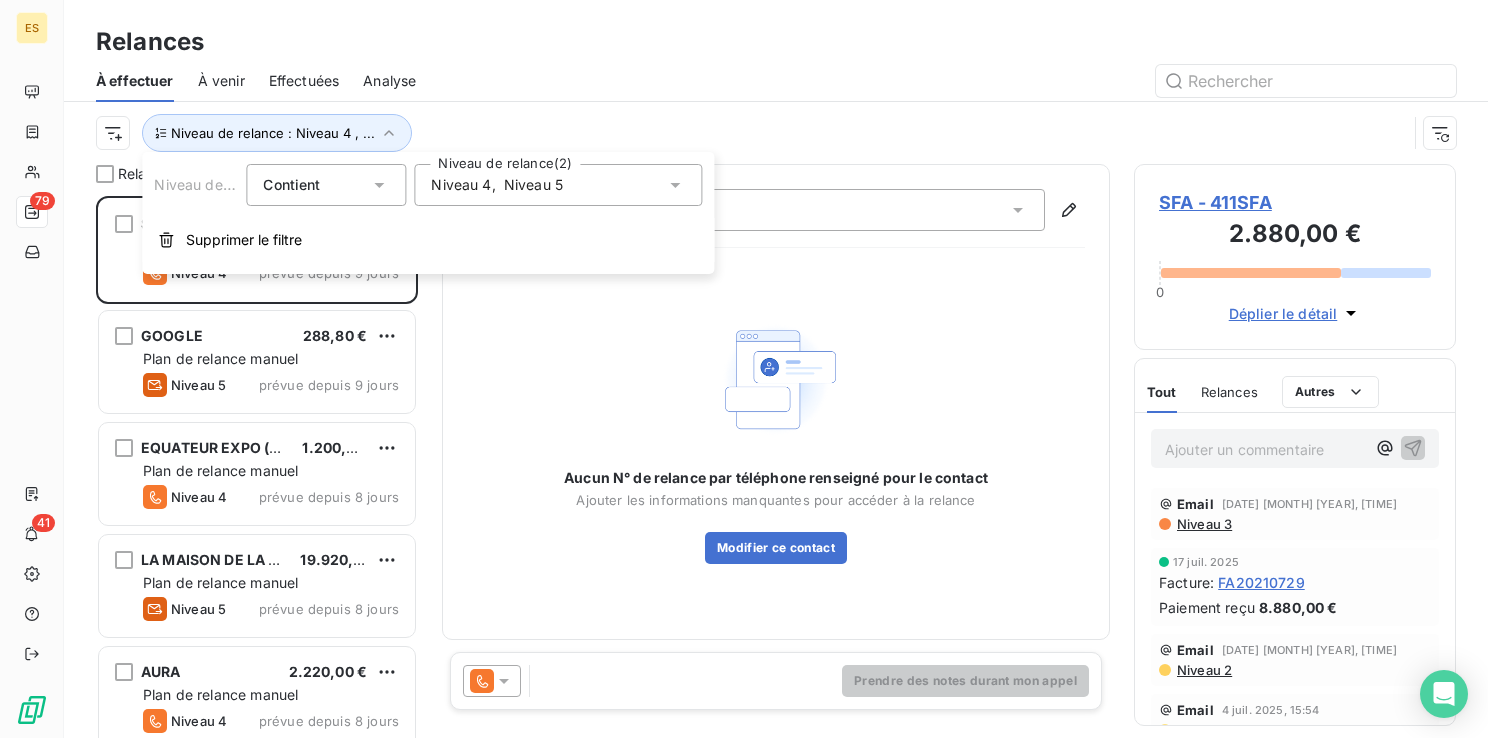 click on "Niveau 5" at bounding box center (533, 185) 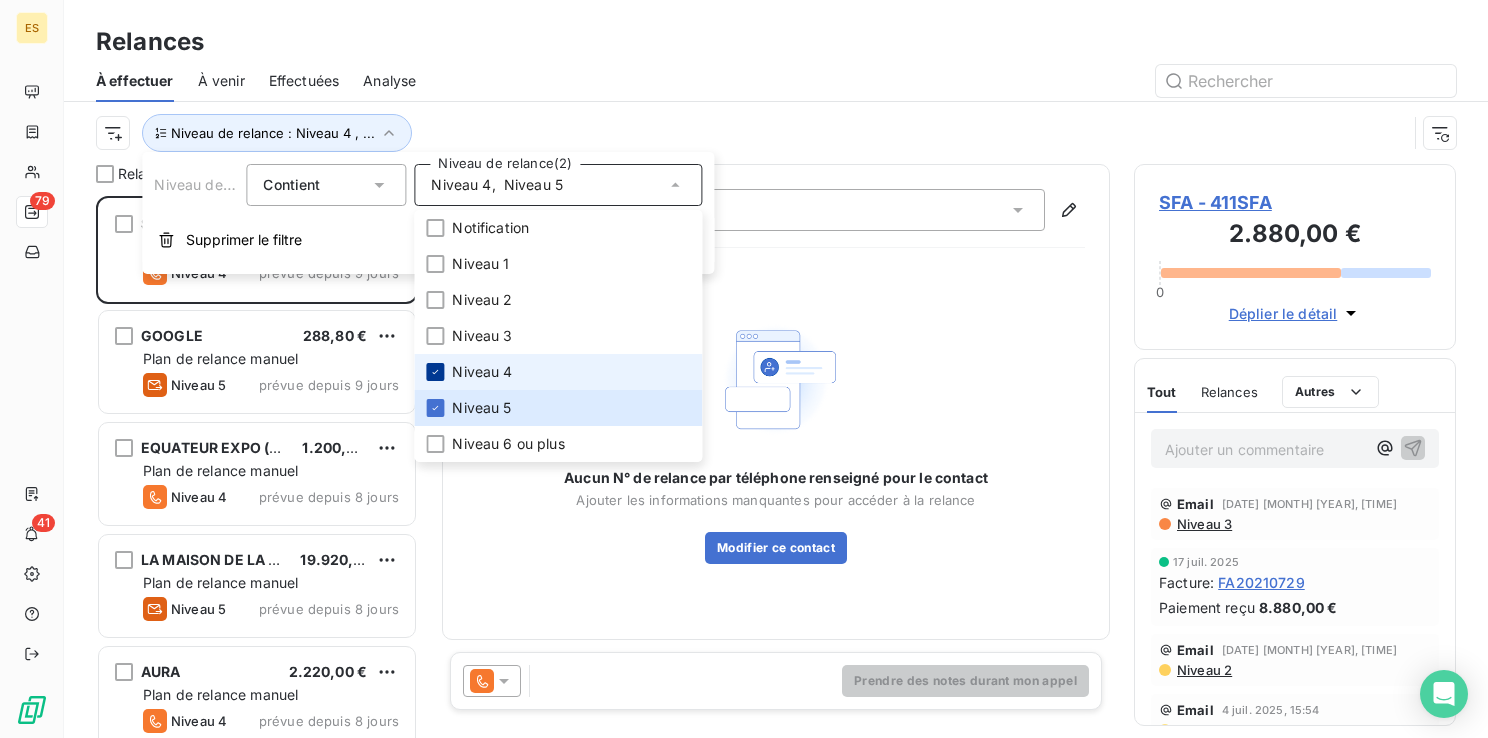 click at bounding box center (435, 372) 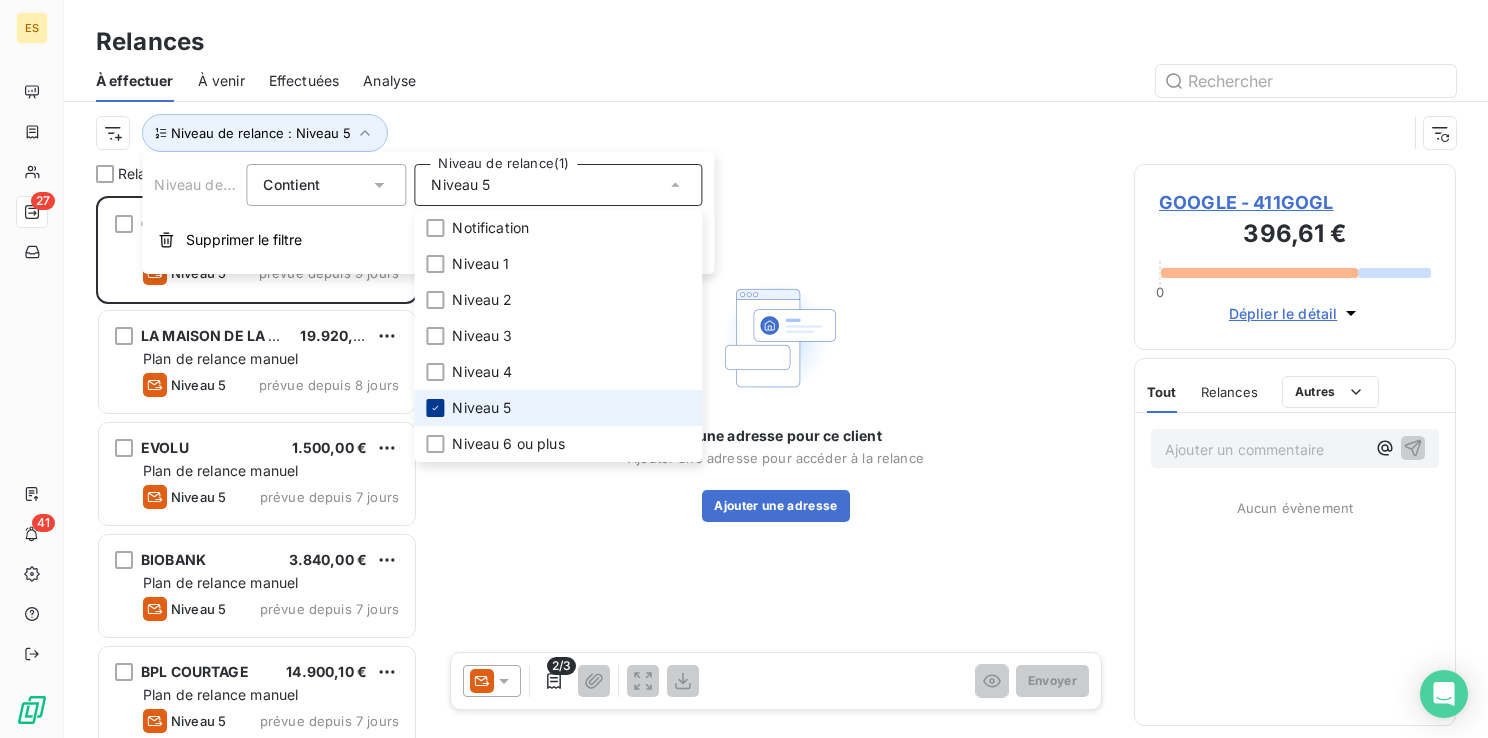 scroll, scrollTop: 16, scrollLeft: 16, axis: both 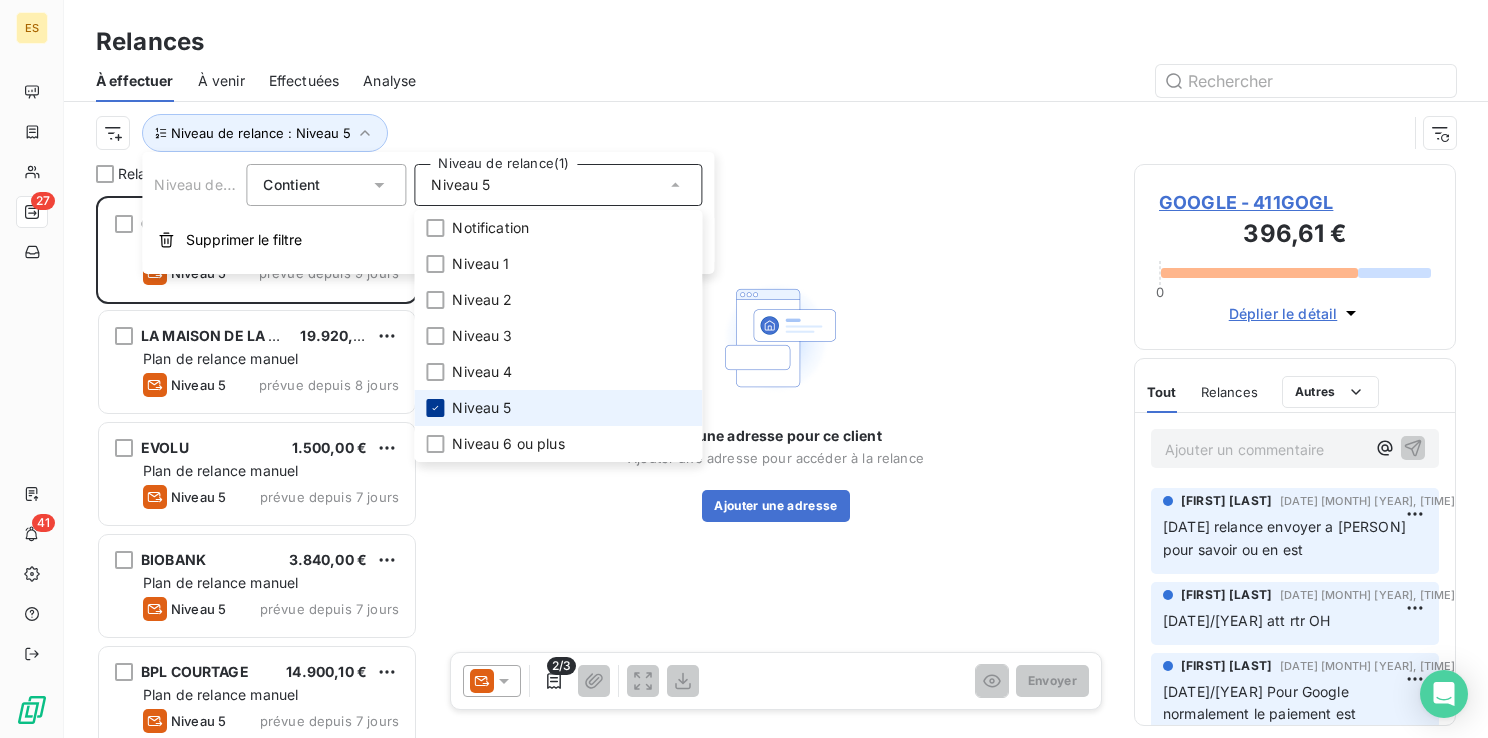 click 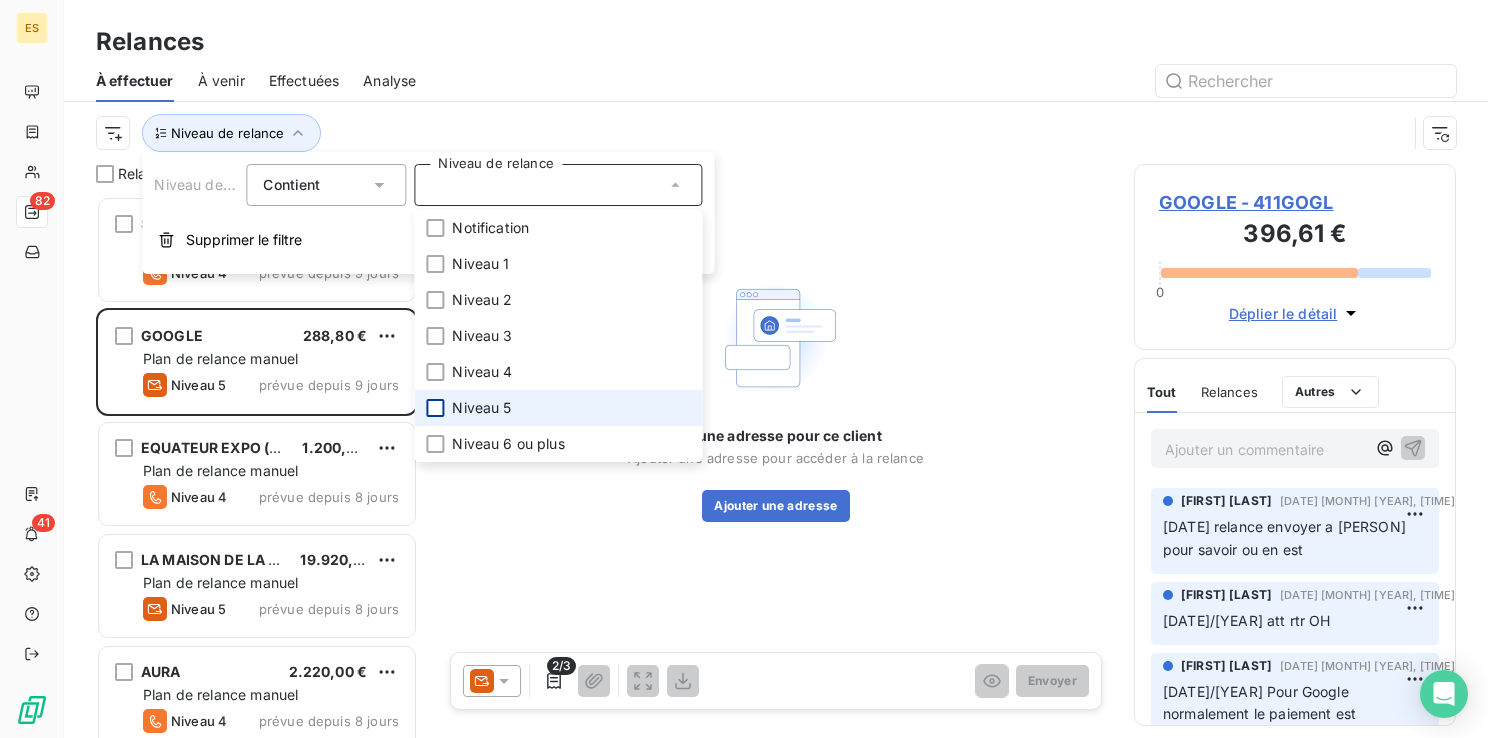 scroll, scrollTop: 16, scrollLeft: 16, axis: both 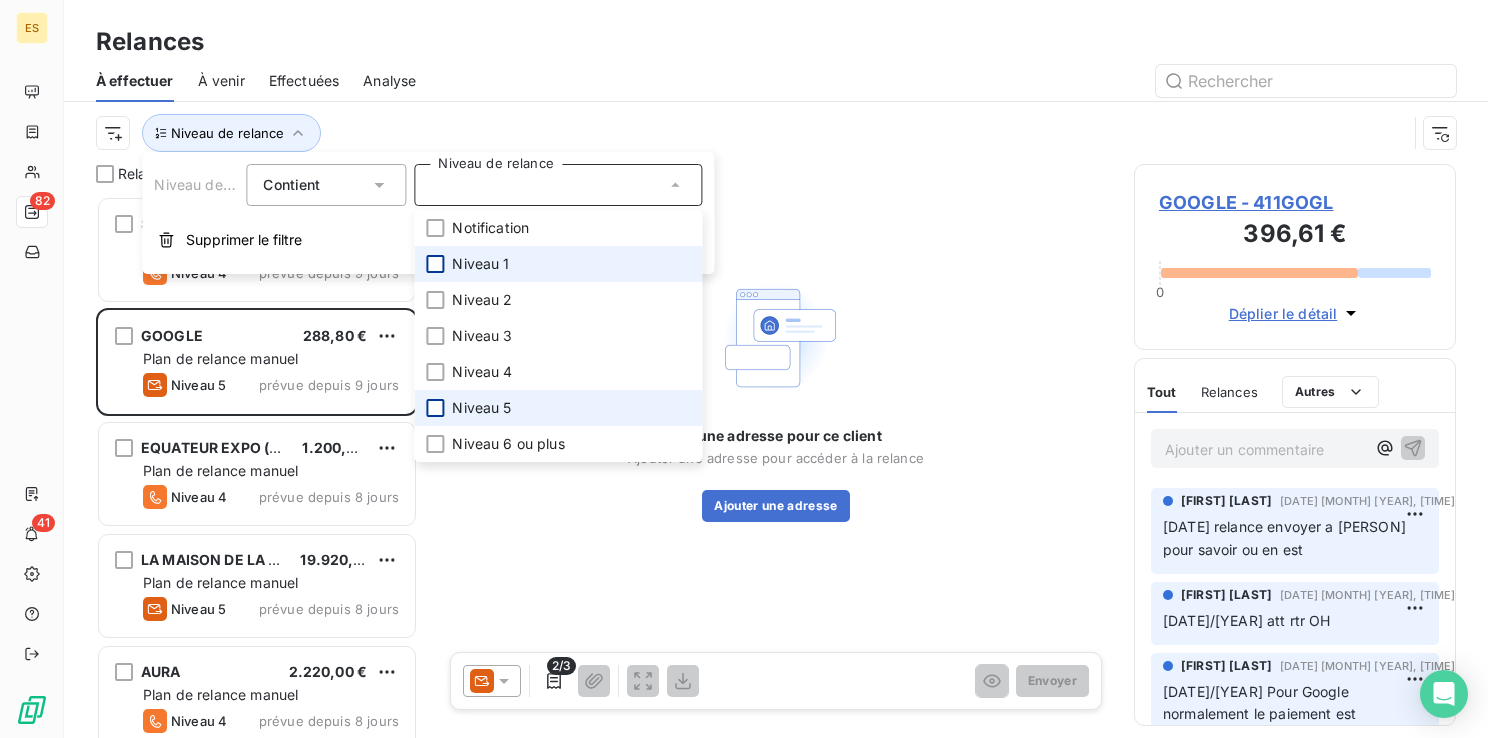 click at bounding box center (435, 264) 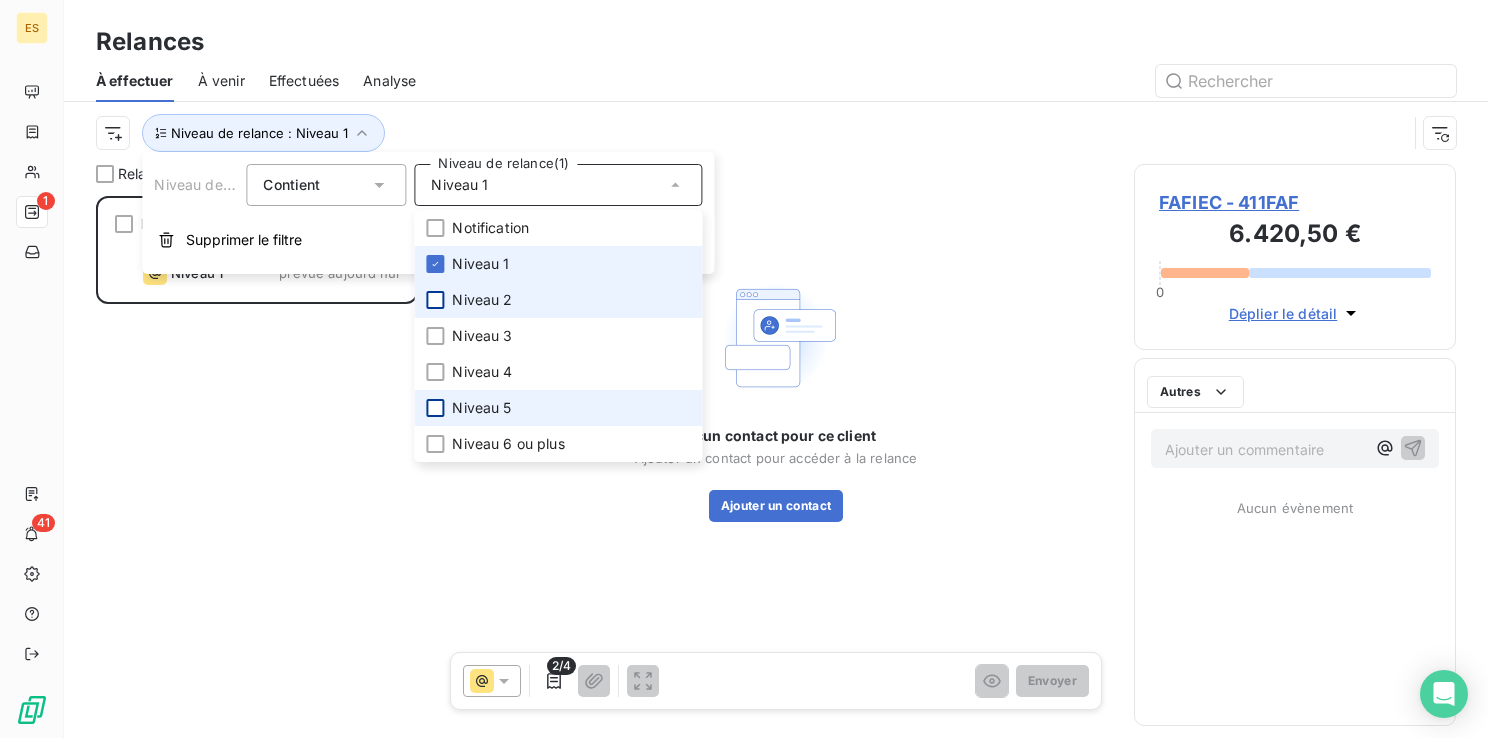 scroll, scrollTop: 16, scrollLeft: 16, axis: both 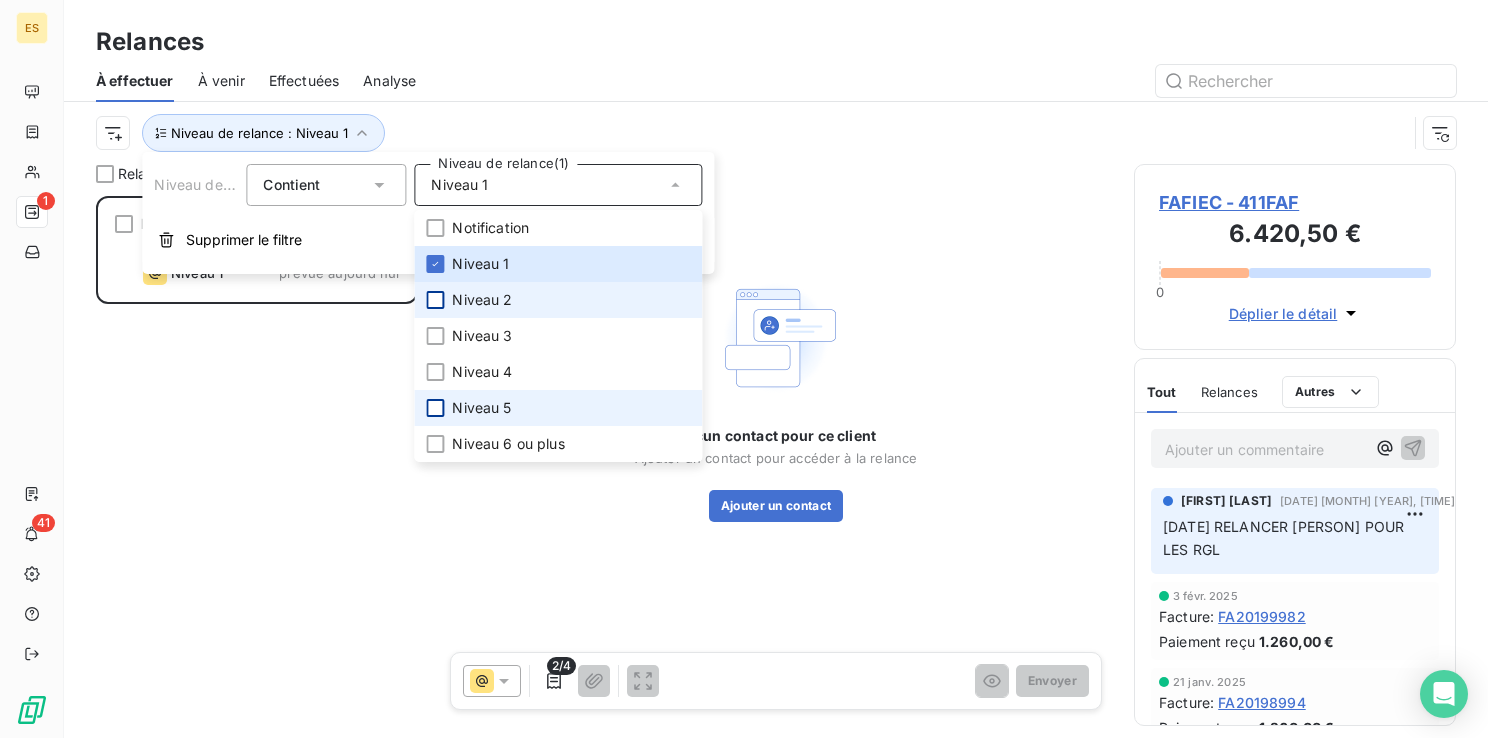 click at bounding box center (435, 300) 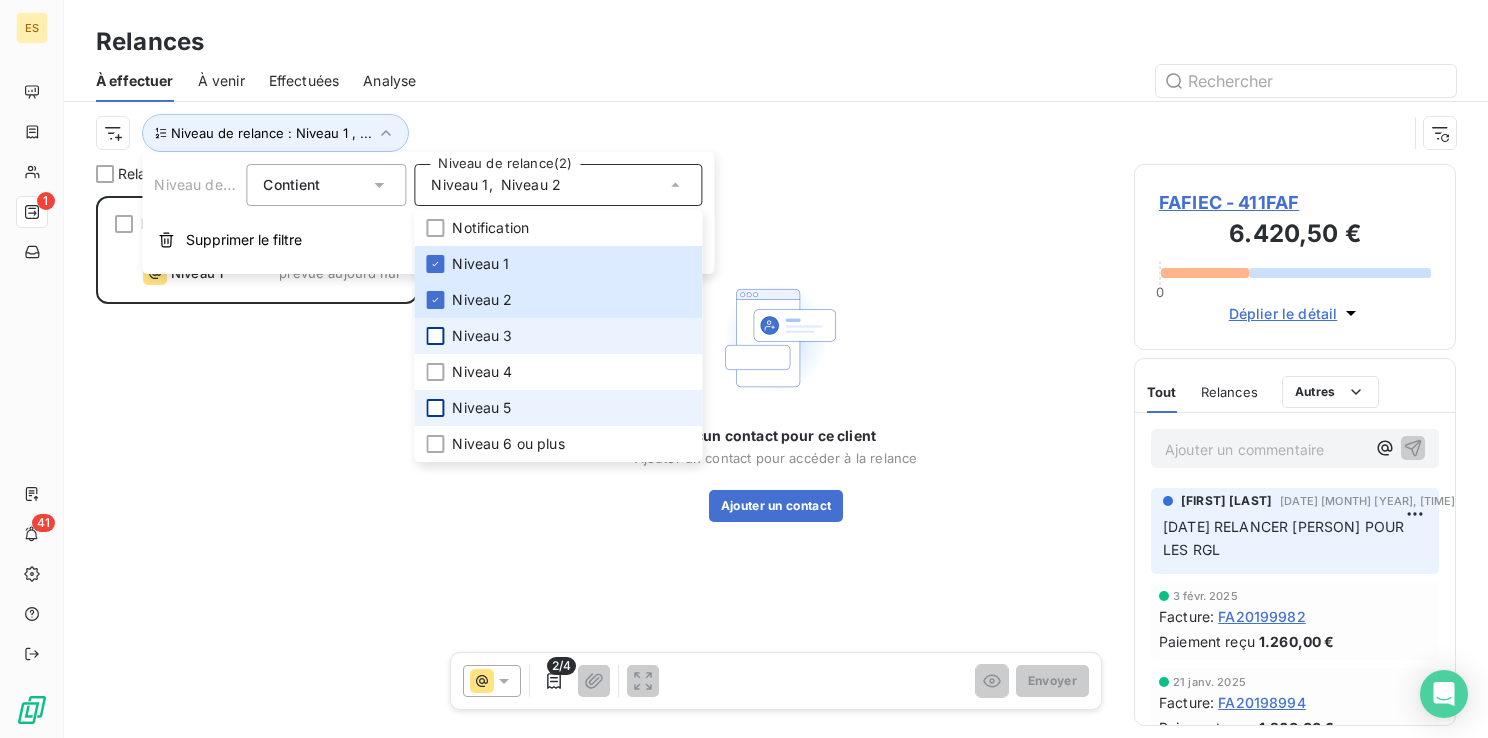 scroll, scrollTop: 16, scrollLeft: 16, axis: both 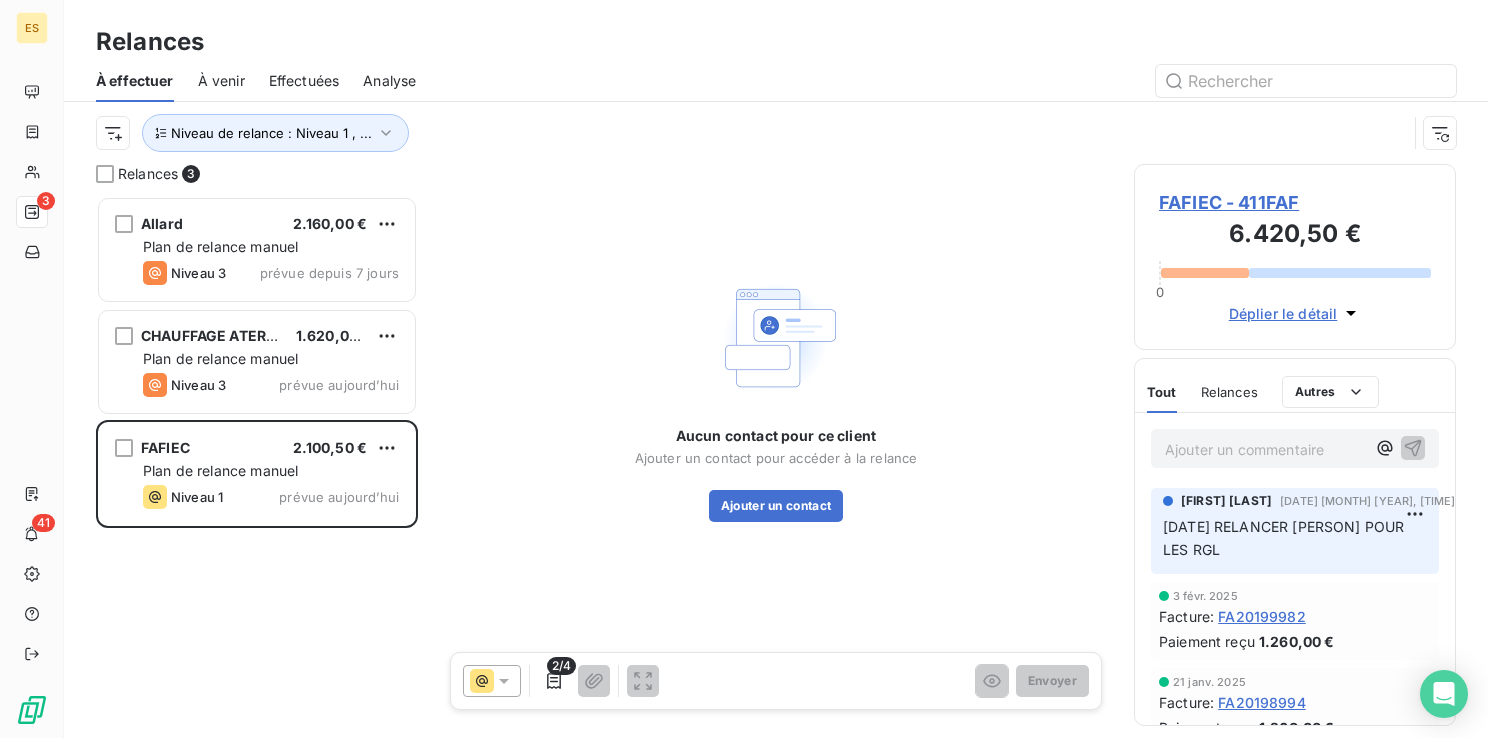 click at bounding box center (948, 81) 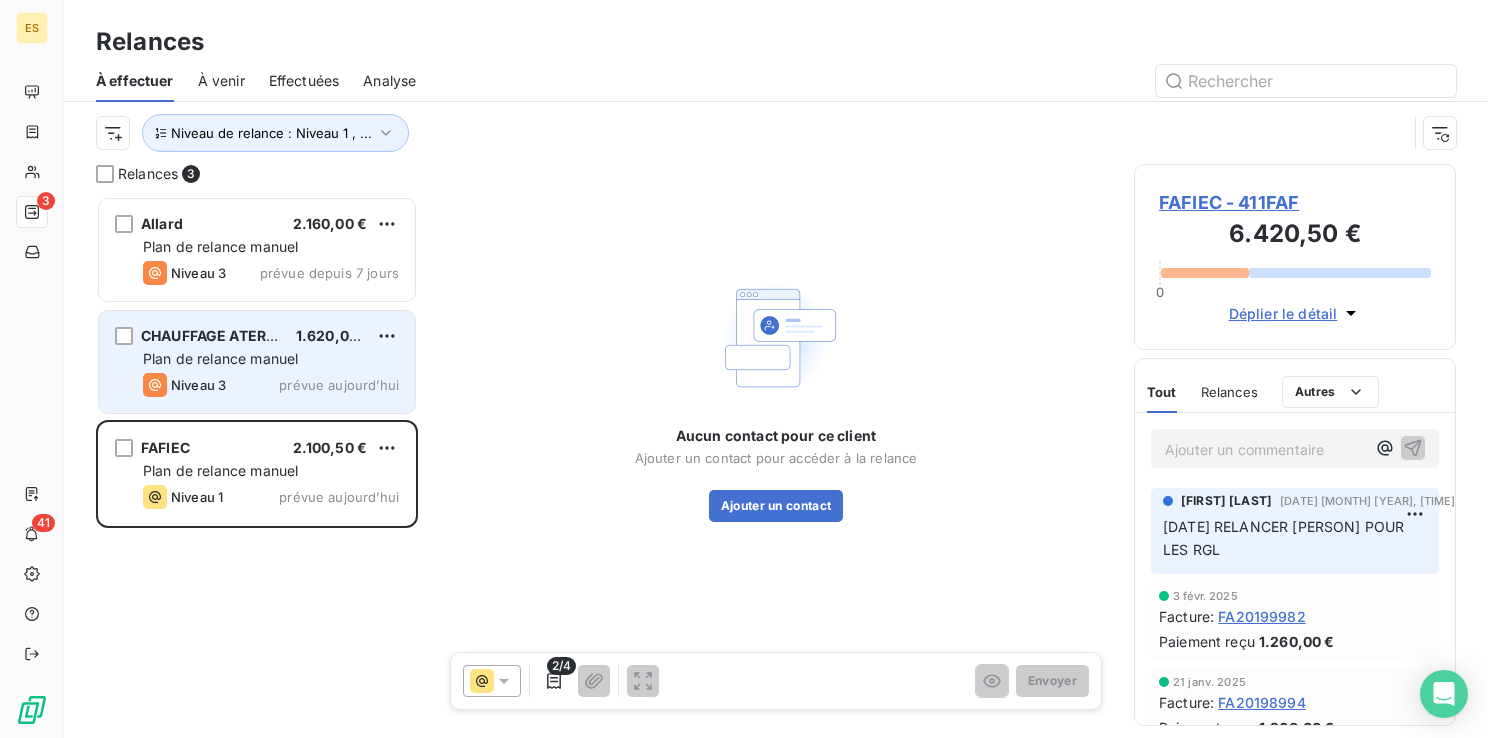 click on "Plan de relance manuel" at bounding box center [220, 358] 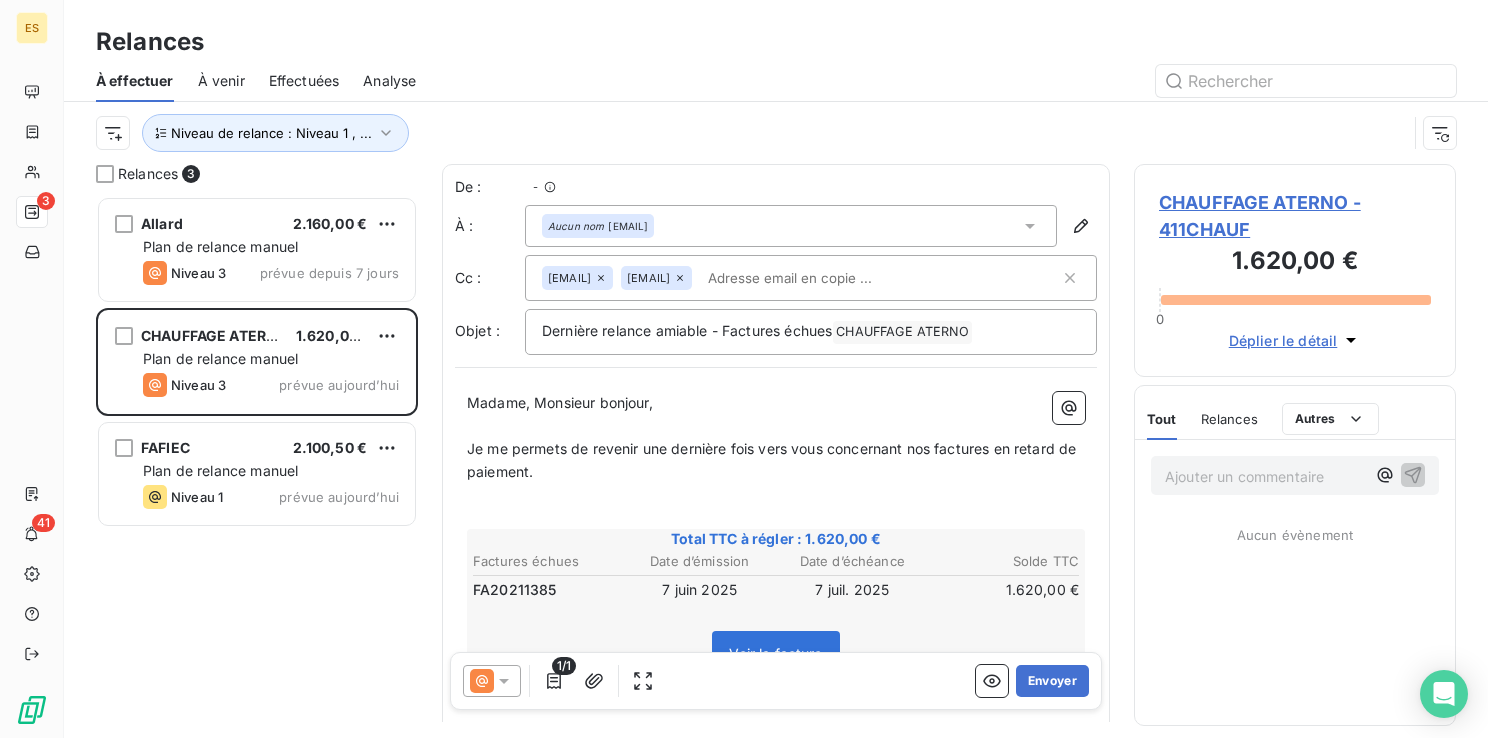 scroll, scrollTop: 16, scrollLeft: 16, axis: both 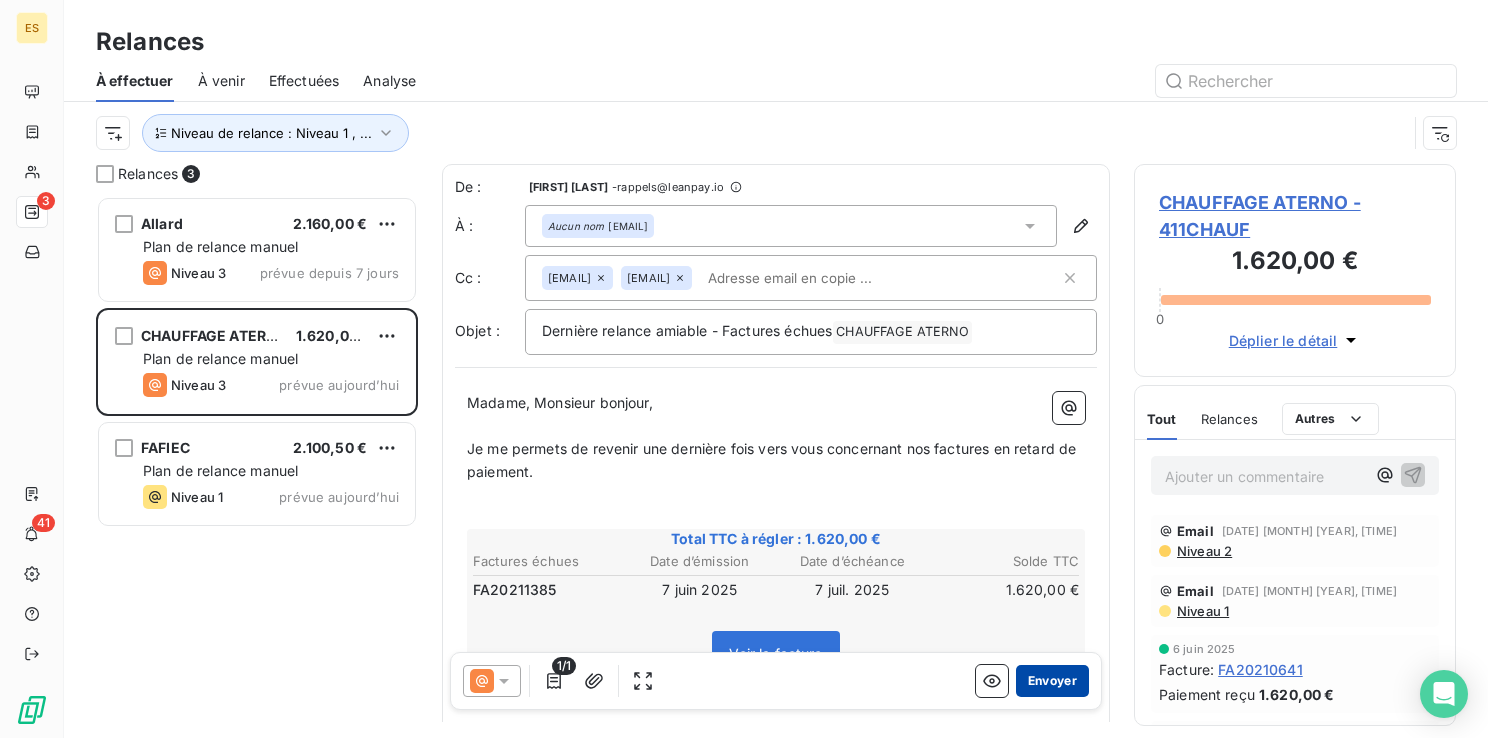 click on "Envoyer" at bounding box center (1052, 681) 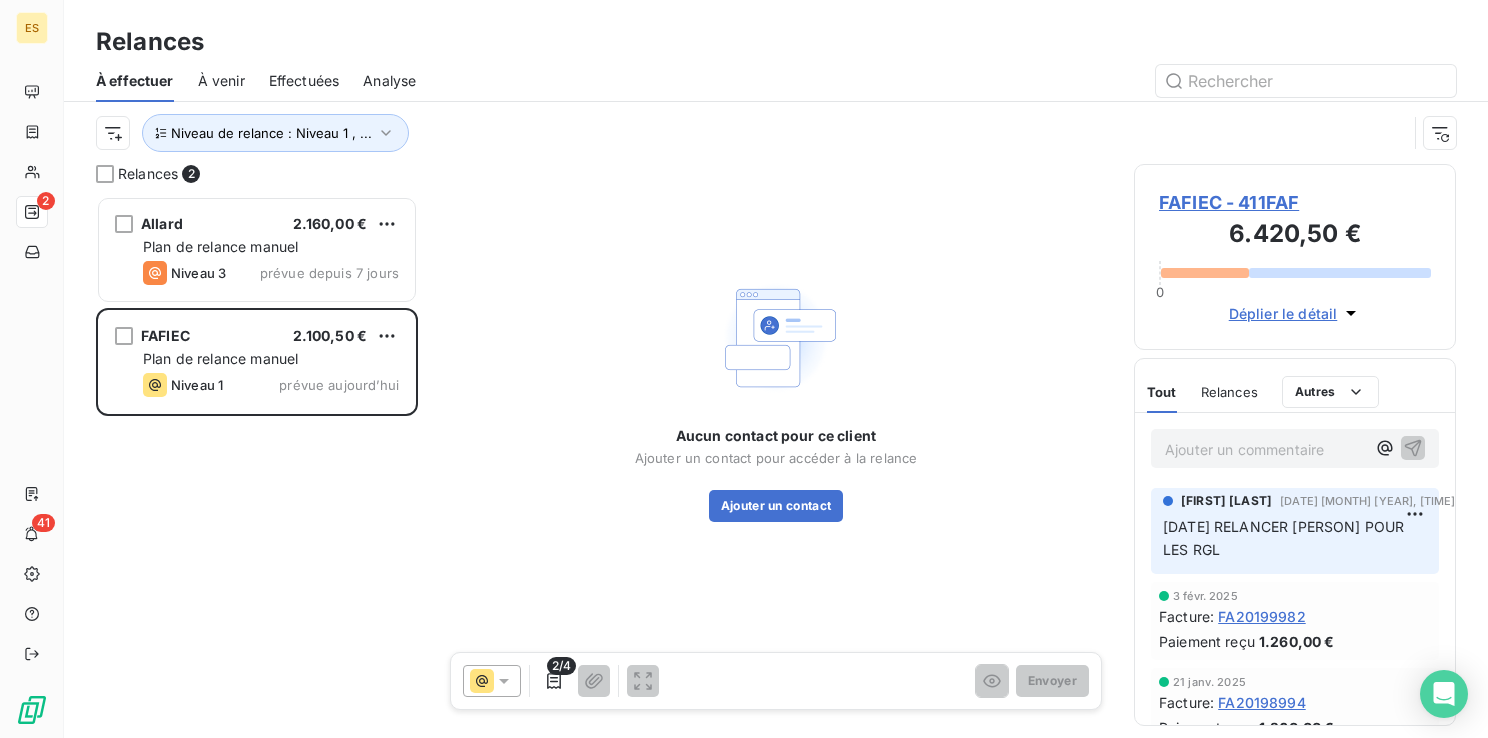 click on "FAFIEC - 411FAF" at bounding box center [1295, 202] 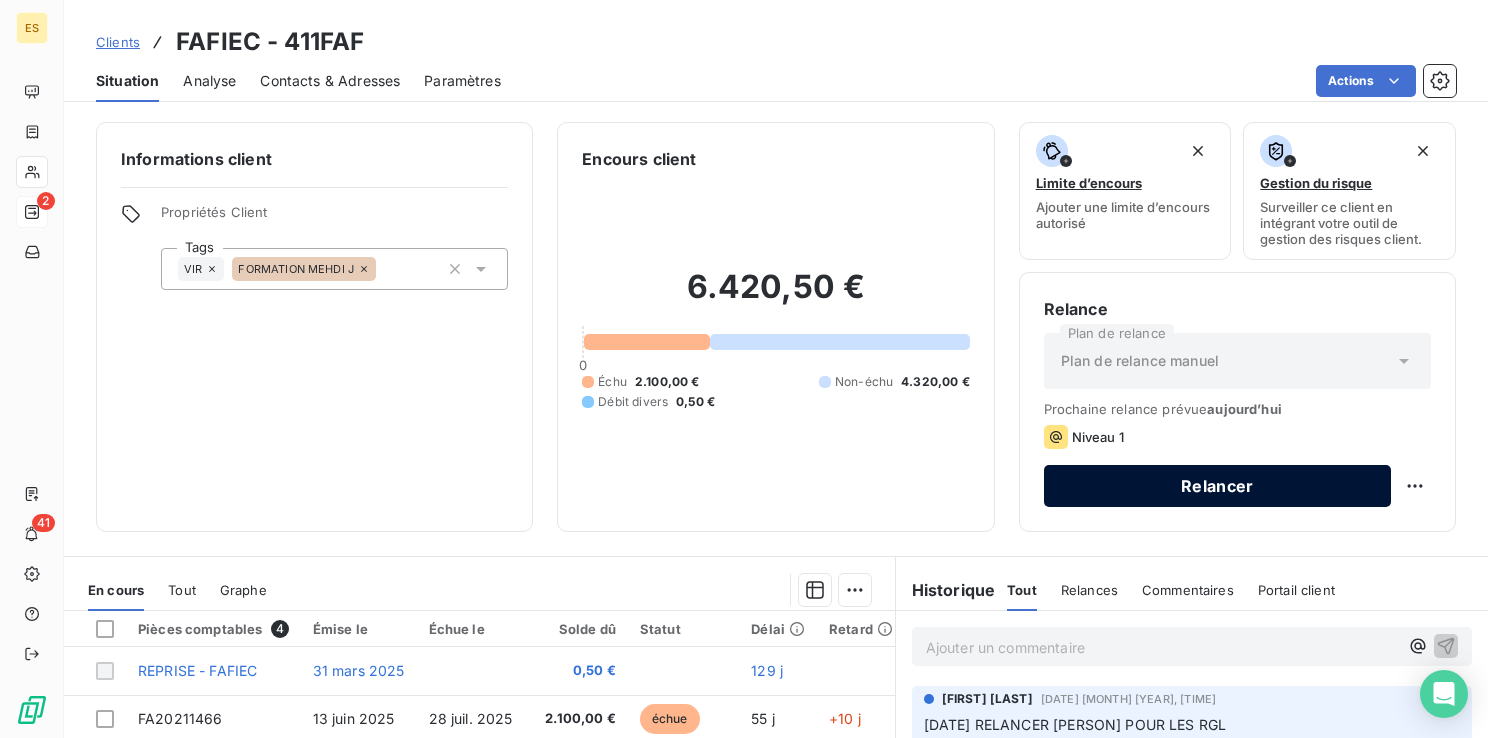 click on "Relancer" at bounding box center [1217, 486] 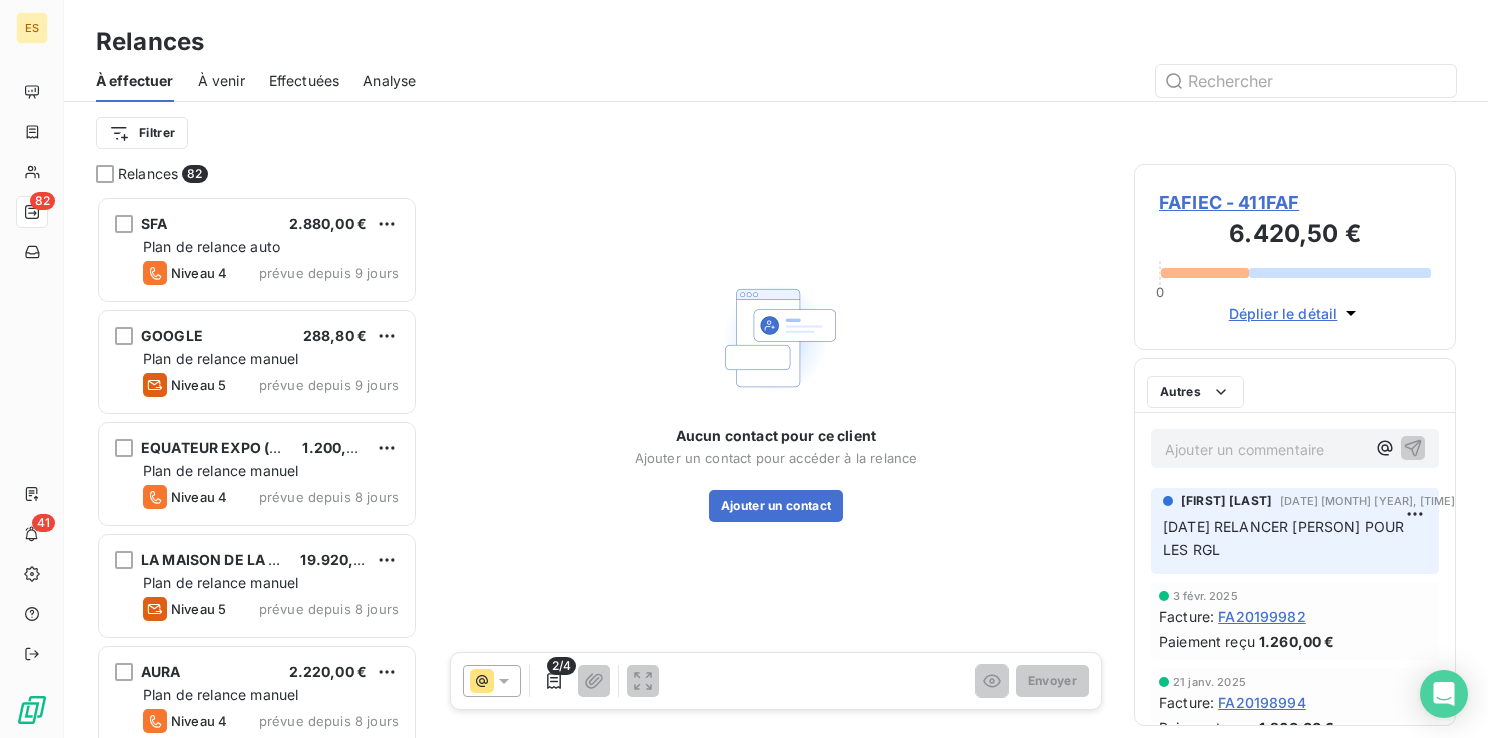 scroll, scrollTop: 16, scrollLeft: 16, axis: both 